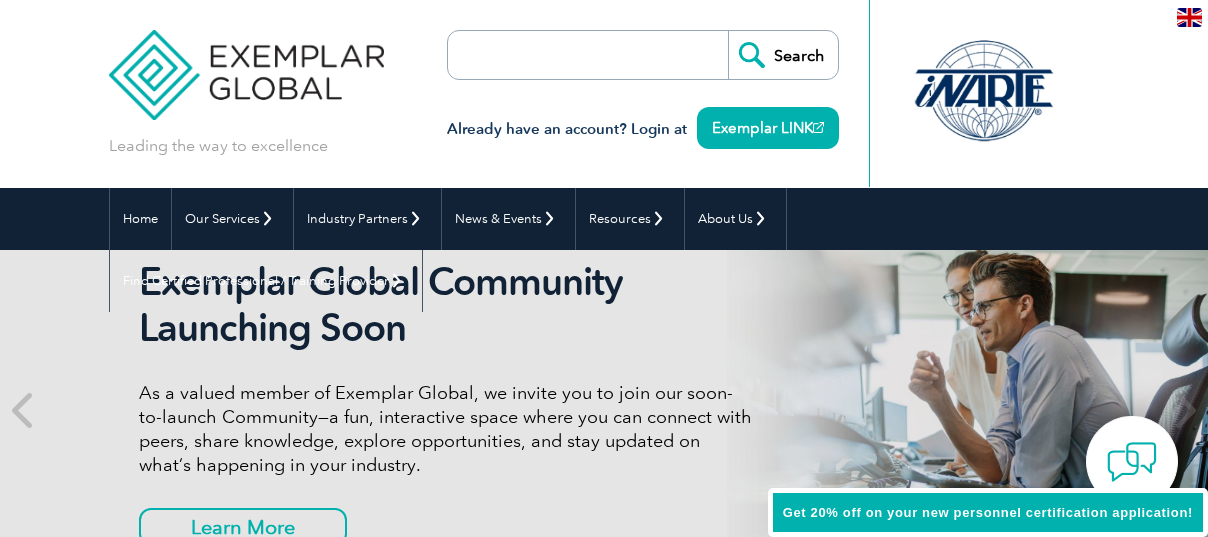 scroll, scrollTop: 0, scrollLeft: 0, axis: both 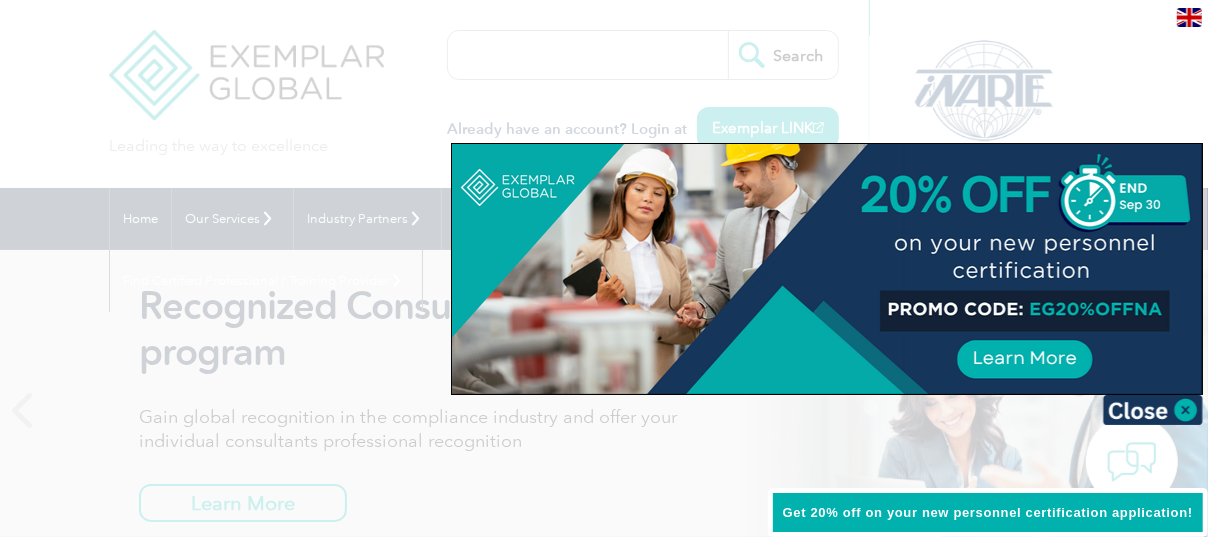 click at bounding box center (827, 269) 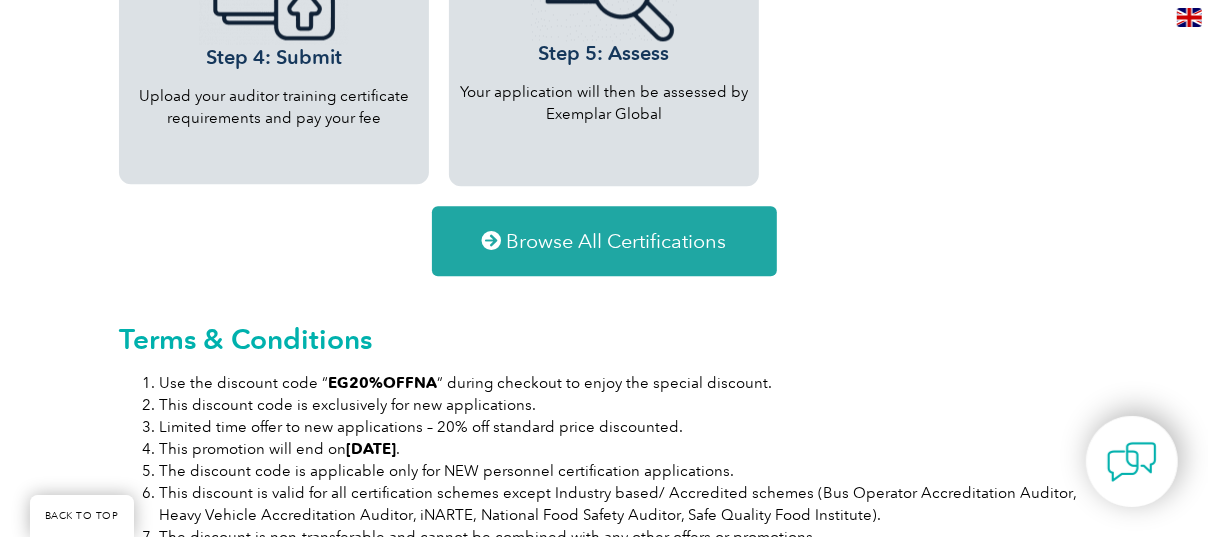 scroll, scrollTop: 2700, scrollLeft: 0, axis: vertical 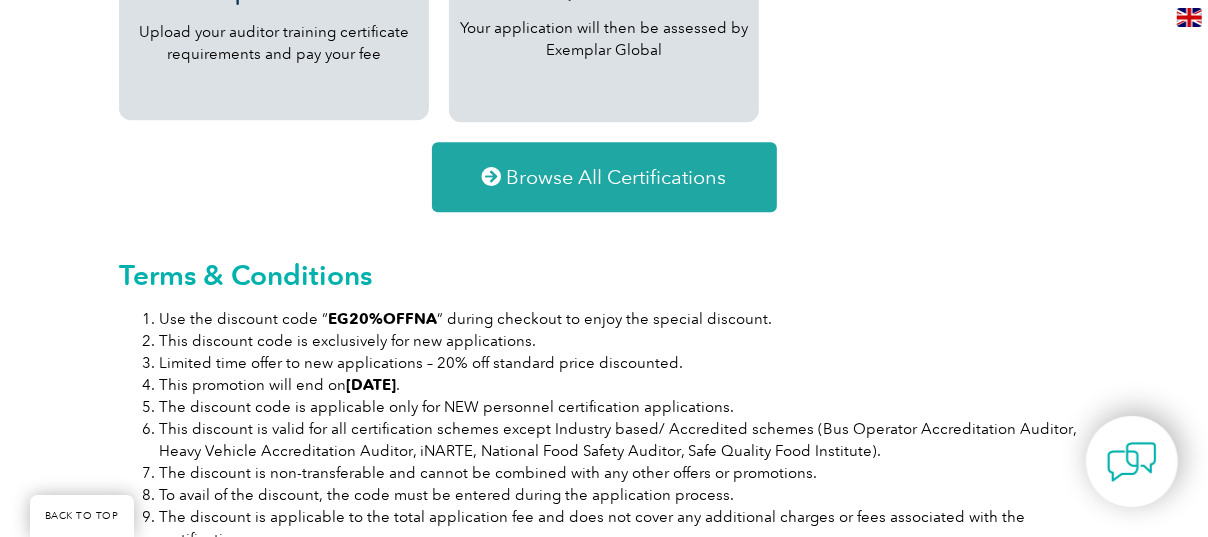 click on "Browse All Certifications" at bounding box center (604, 177) 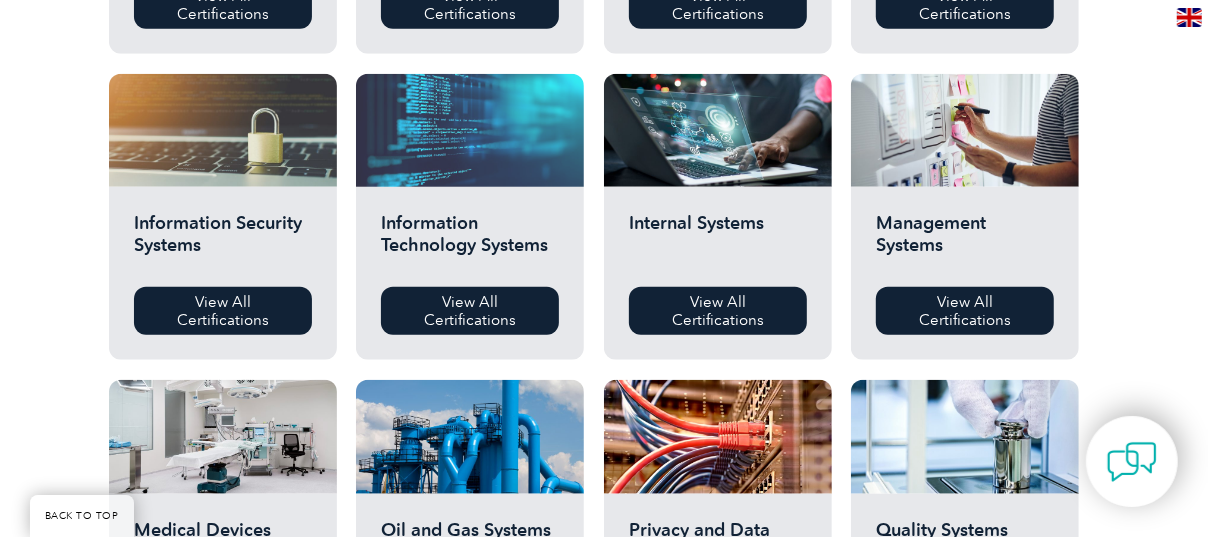 scroll, scrollTop: 999, scrollLeft: 0, axis: vertical 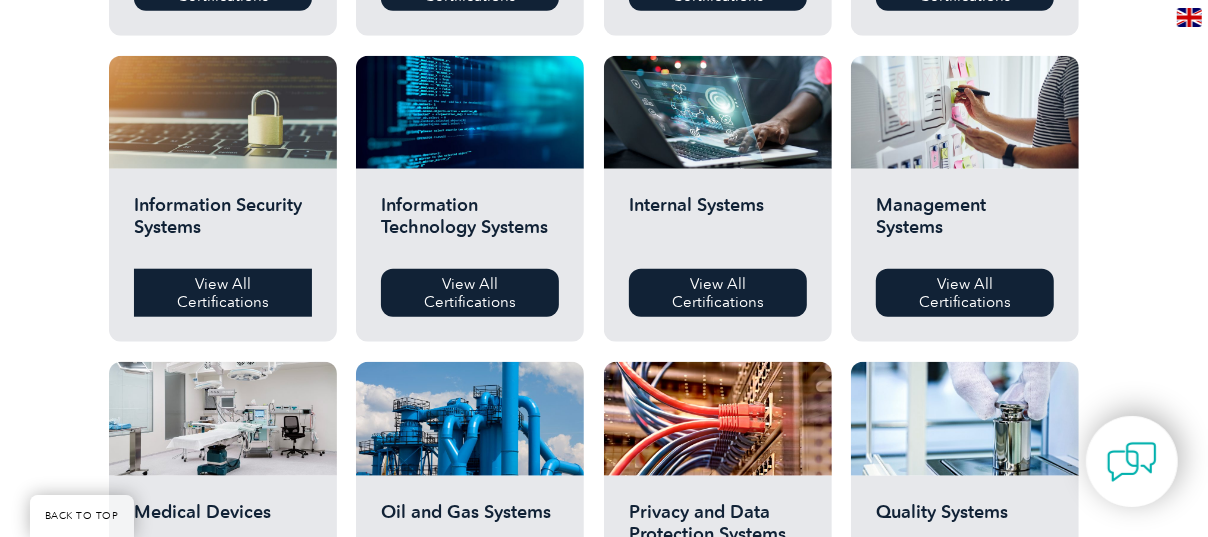 click on "View All Certifications" at bounding box center (223, 293) 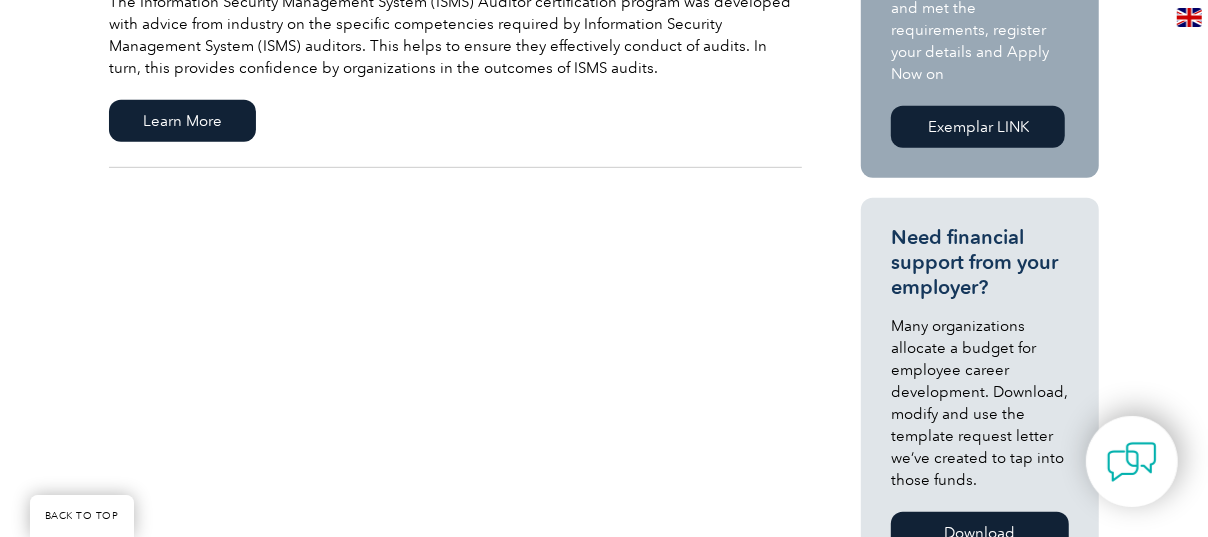scroll, scrollTop: 600, scrollLeft: 0, axis: vertical 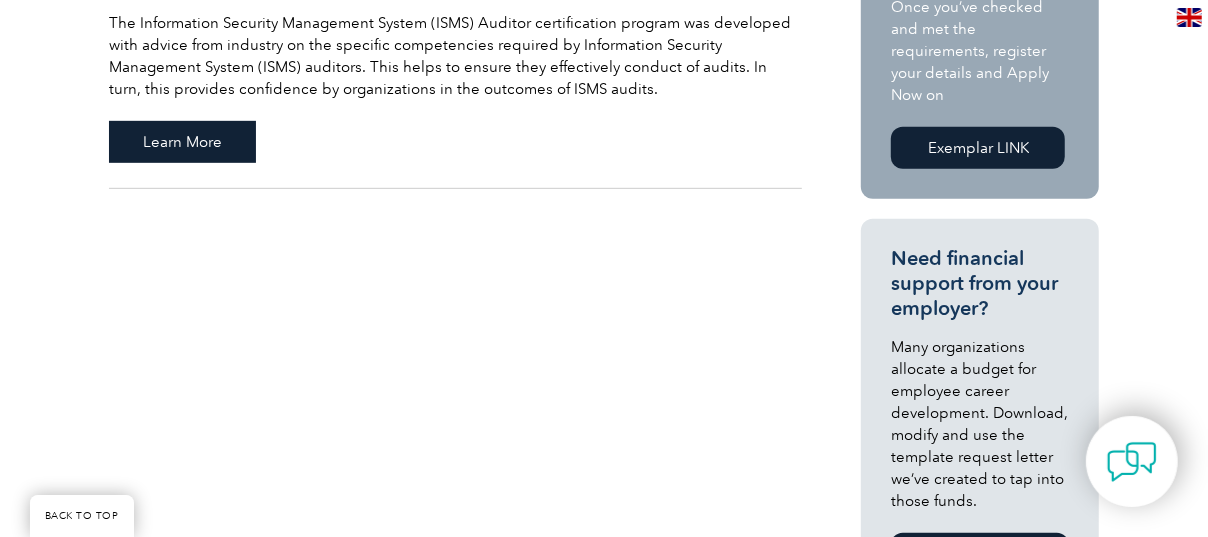 click on "Learn More" at bounding box center [182, 142] 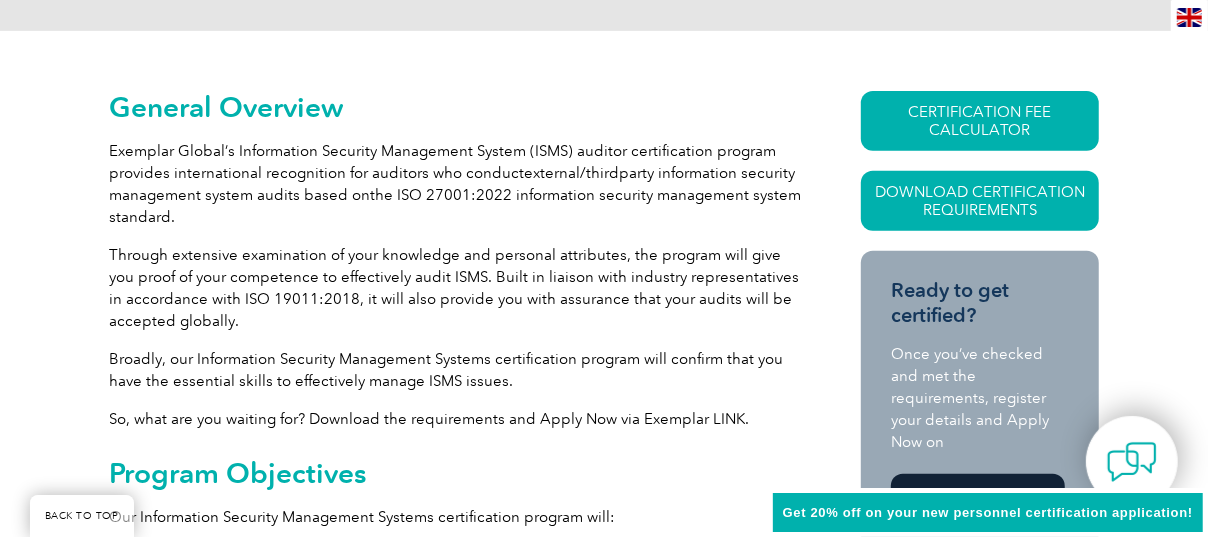 scroll, scrollTop: 478, scrollLeft: 0, axis: vertical 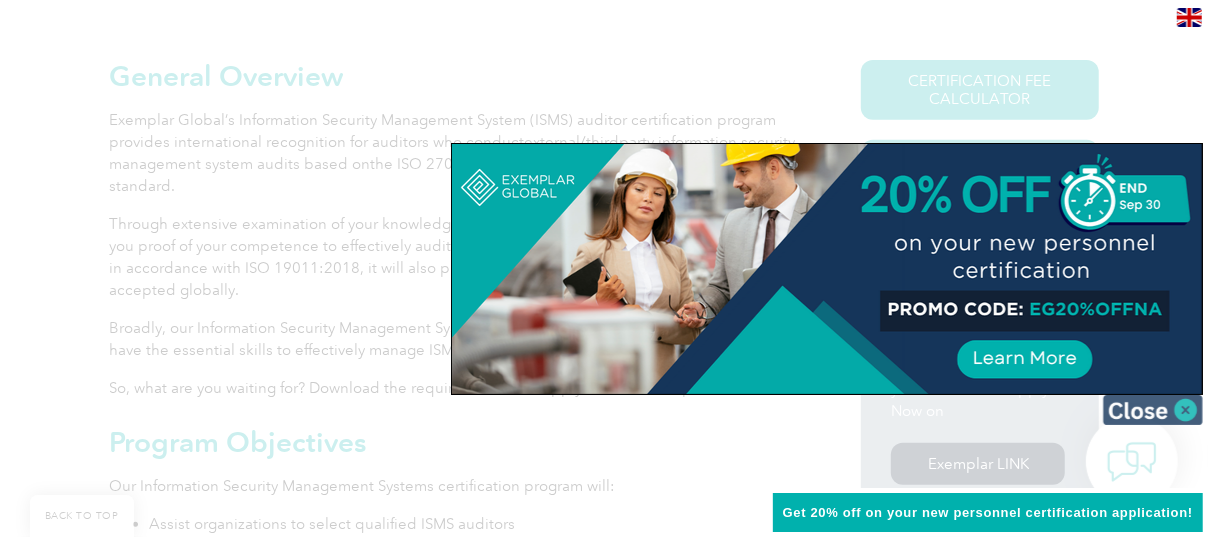 click at bounding box center [1153, 410] 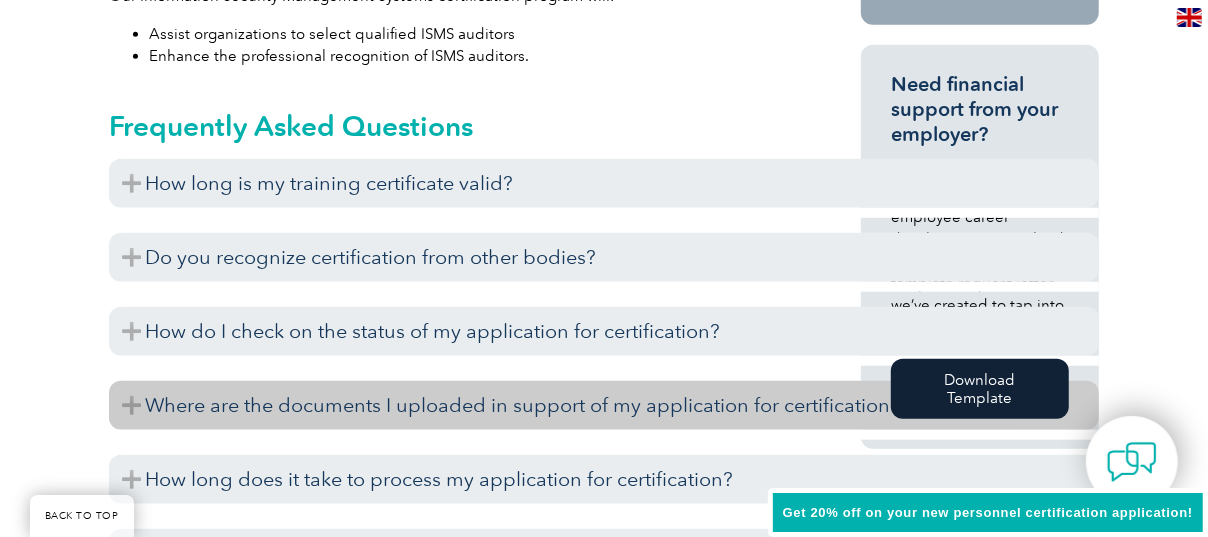 scroll, scrollTop: 1078, scrollLeft: 0, axis: vertical 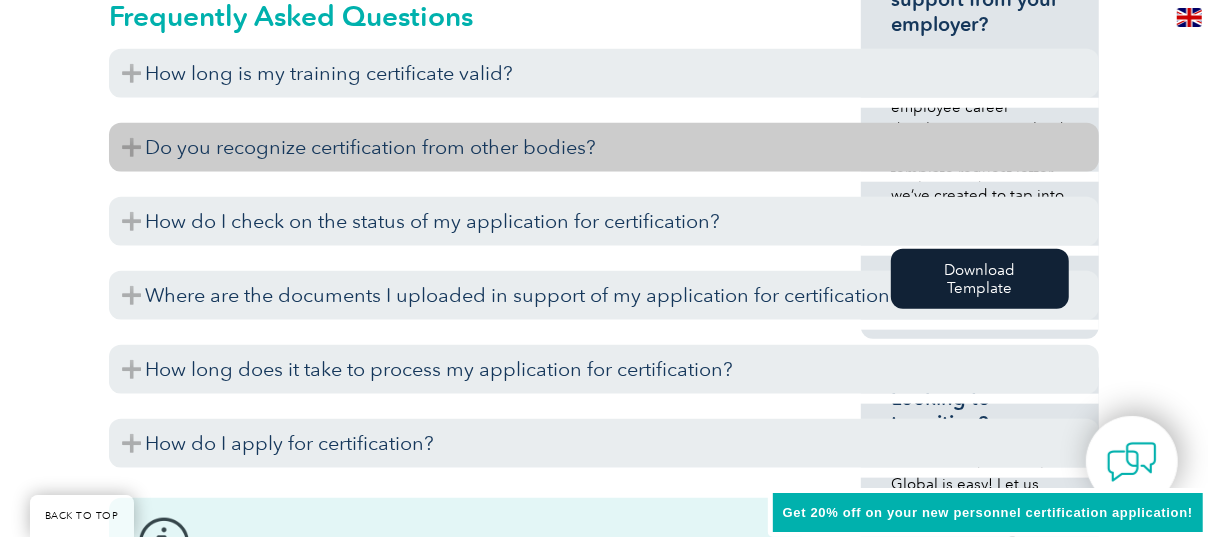click on "Do you recognize certification from other bodies?" at bounding box center [604, 147] 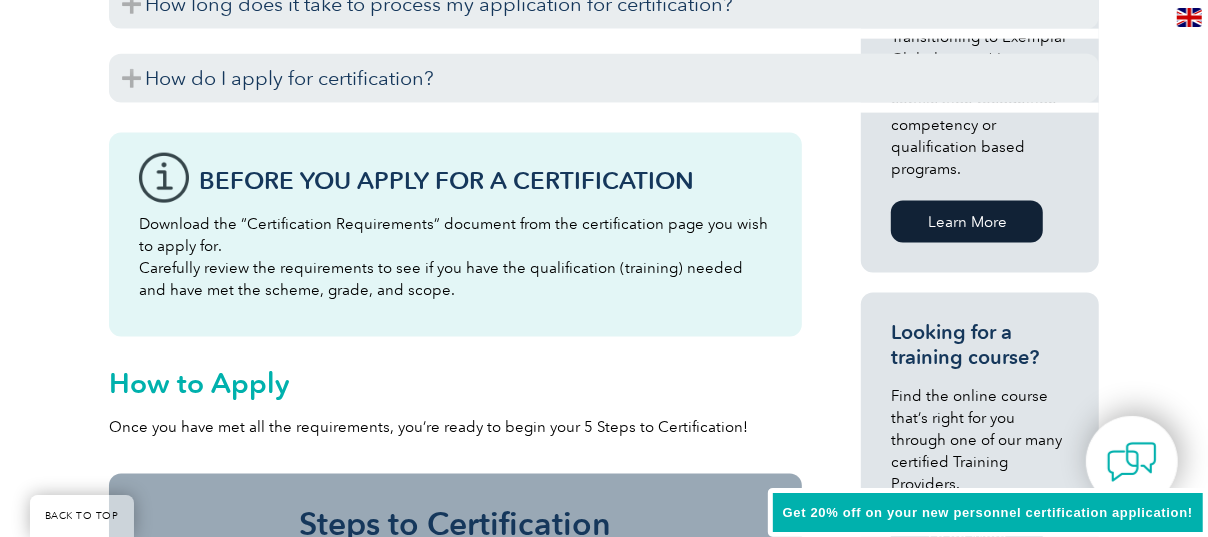 scroll, scrollTop: 1478, scrollLeft: 0, axis: vertical 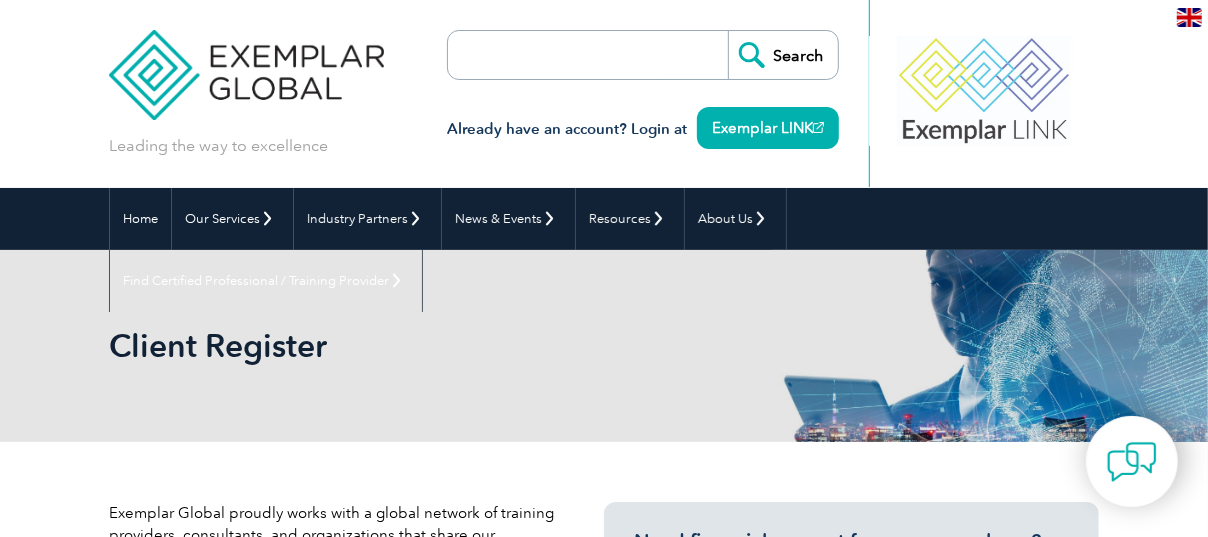 click at bounding box center (563, 55) 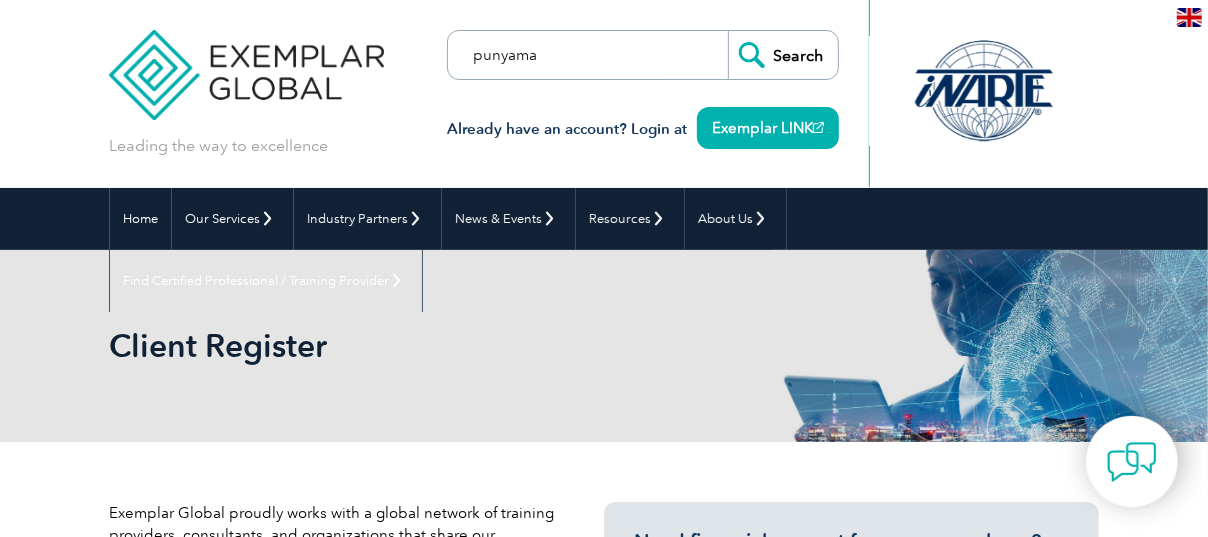 type on "punyama" 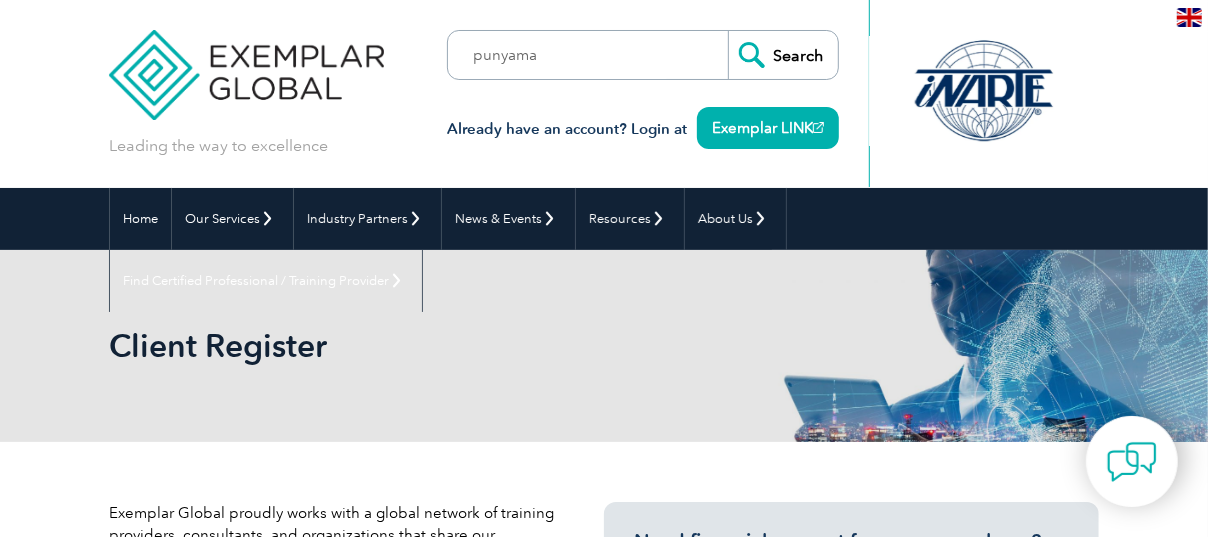 click on "Search" at bounding box center (783, 55) 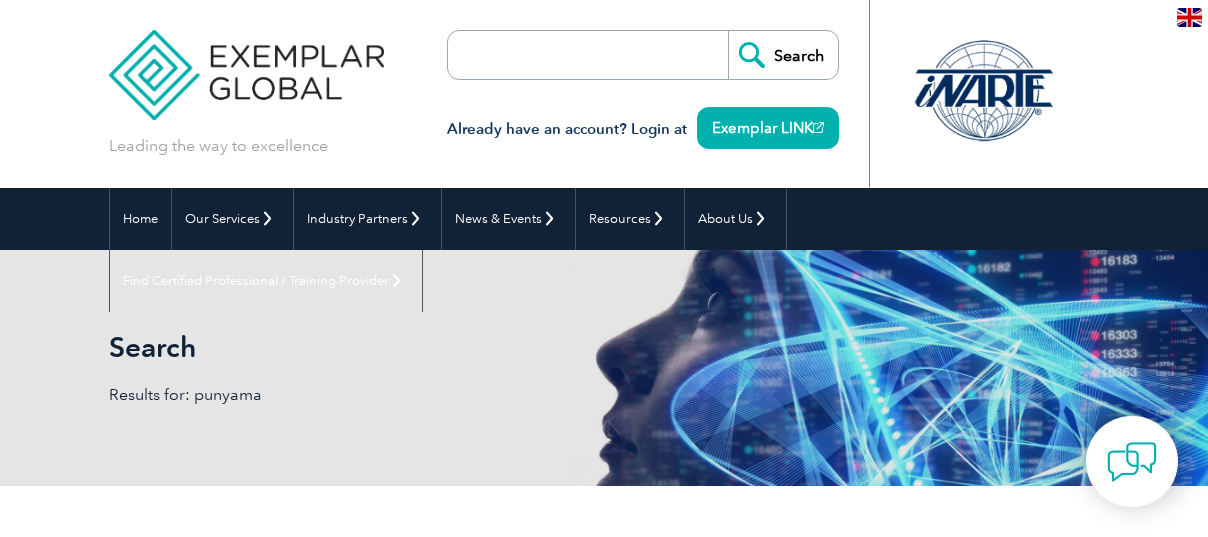 scroll, scrollTop: 0, scrollLeft: 0, axis: both 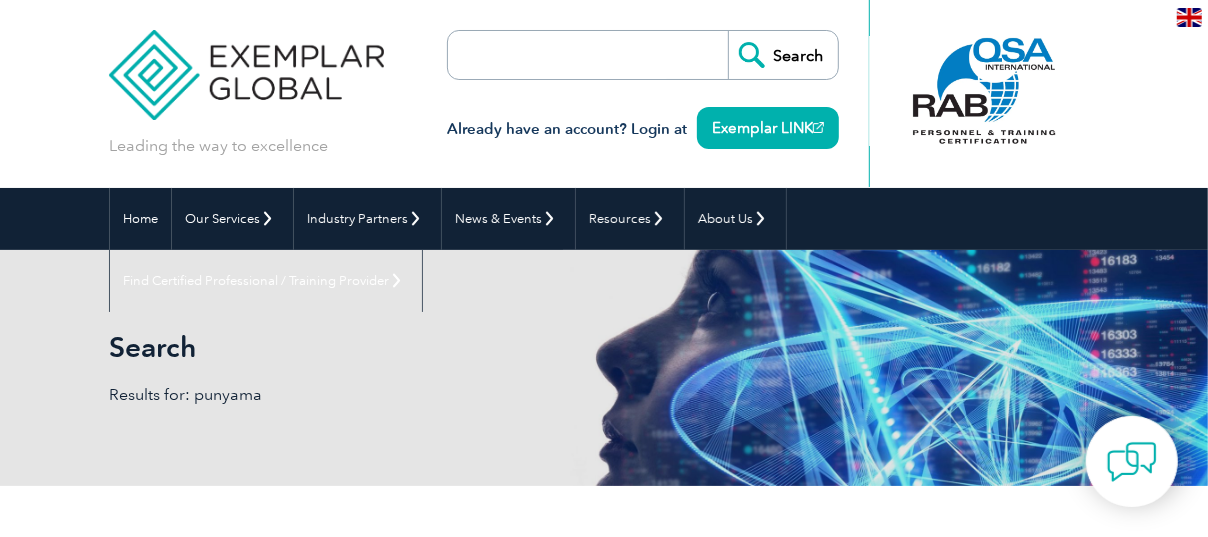 click at bounding box center [563, 55] 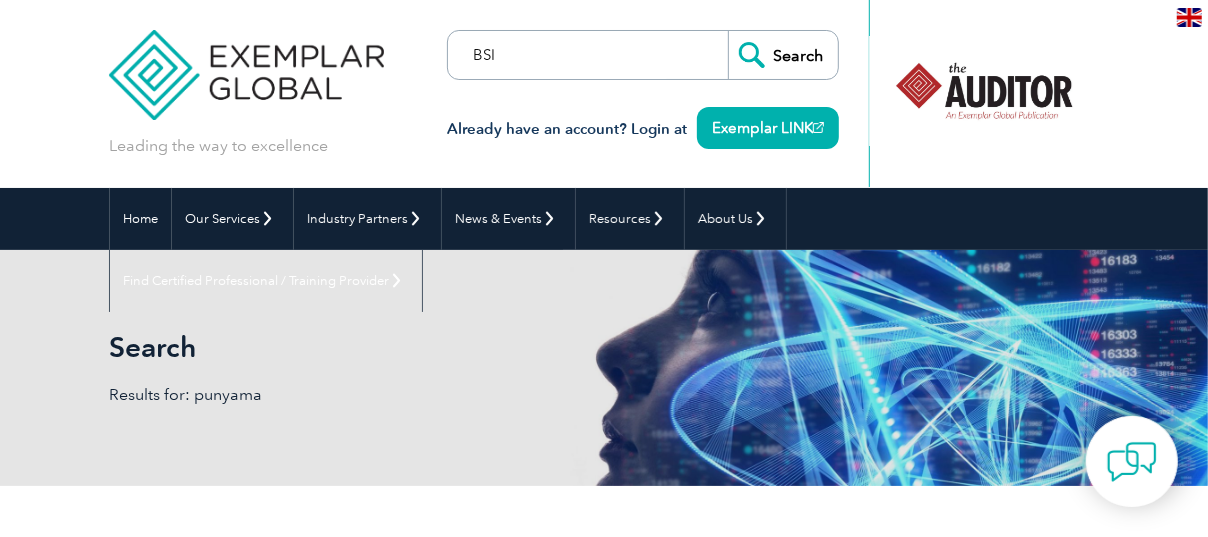 type on "BSI" 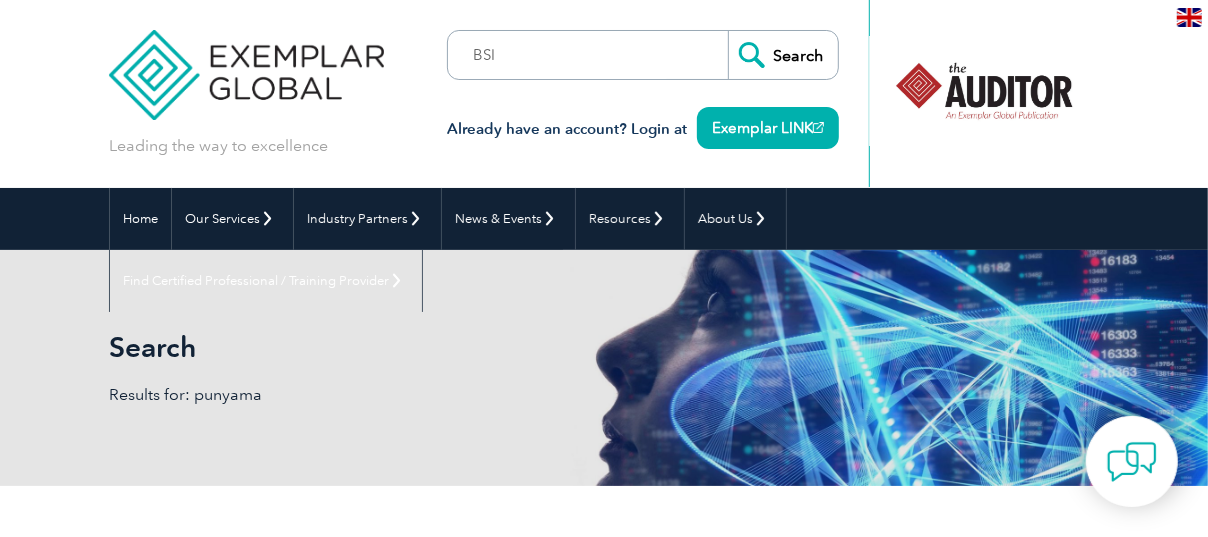 click on "Search" at bounding box center (783, 55) 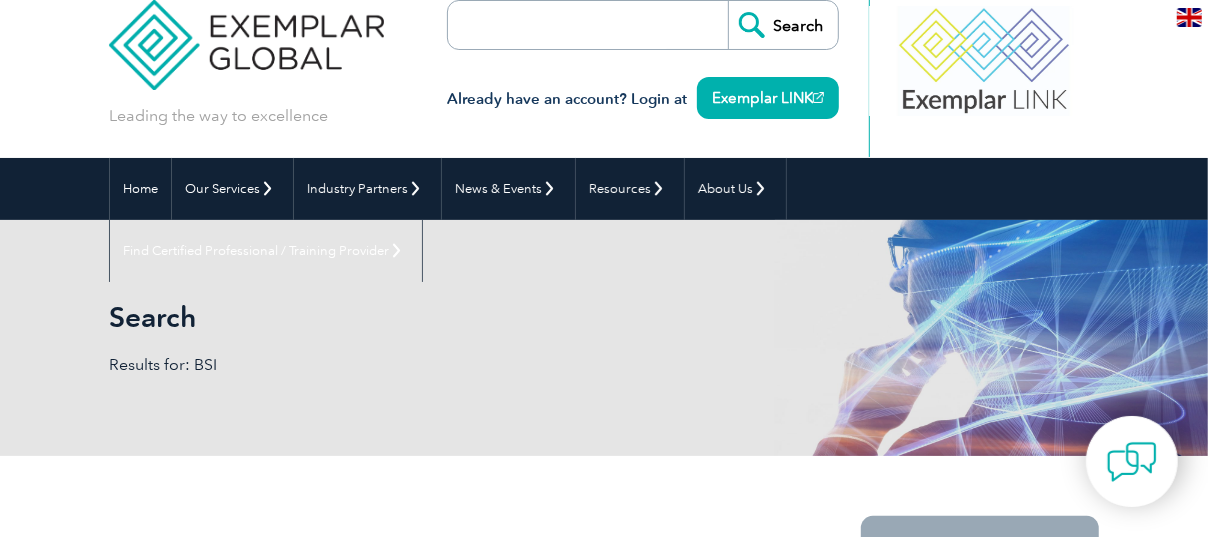 scroll, scrollTop: 0, scrollLeft: 0, axis: both 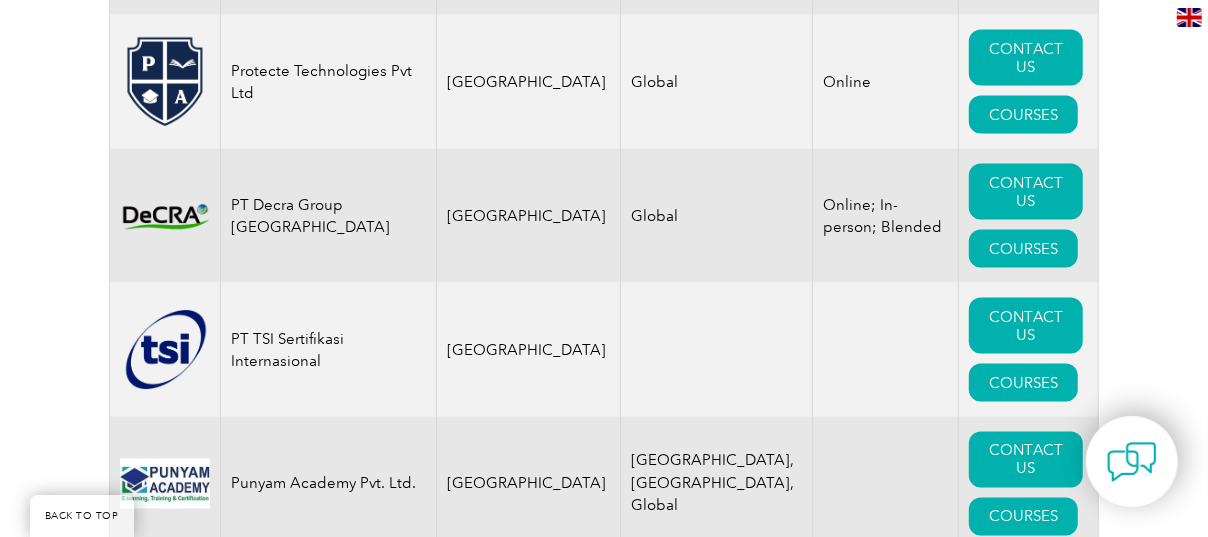click on "Punyam Academy Pvt. Ltd." at bounding box center (329, 484) 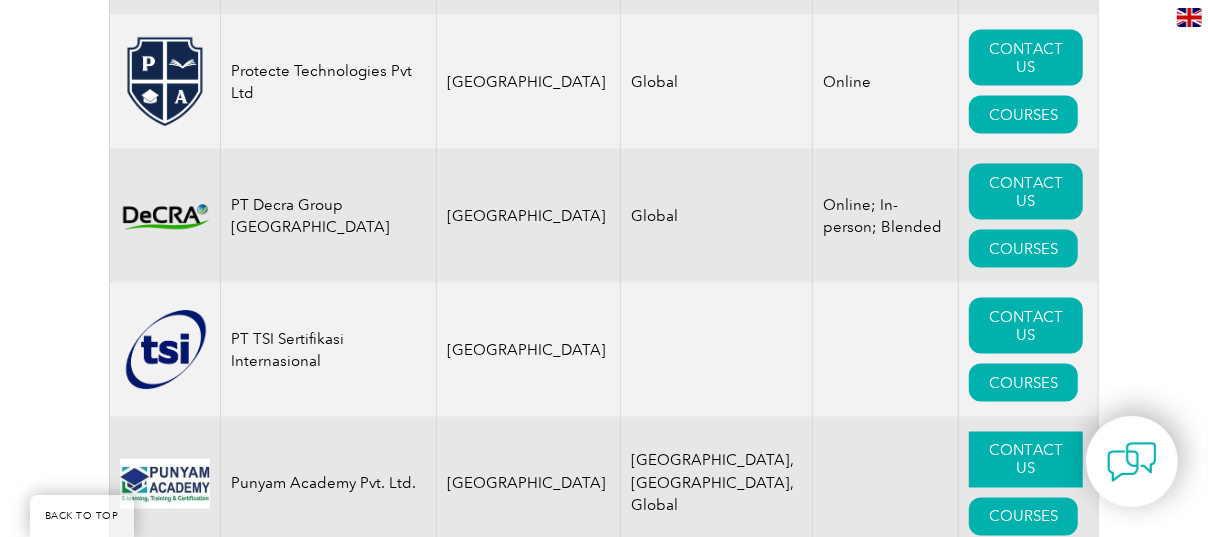 click on "CONTACT US" at bounding box center (1026, 460) 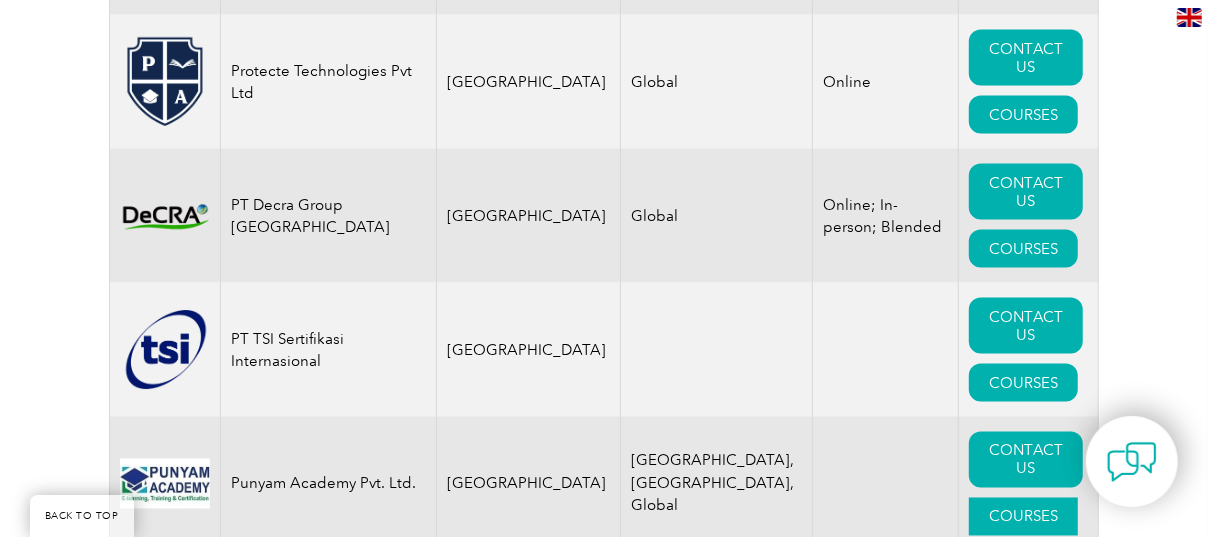 click on "COURSES" at bounding box center [1023, 517] 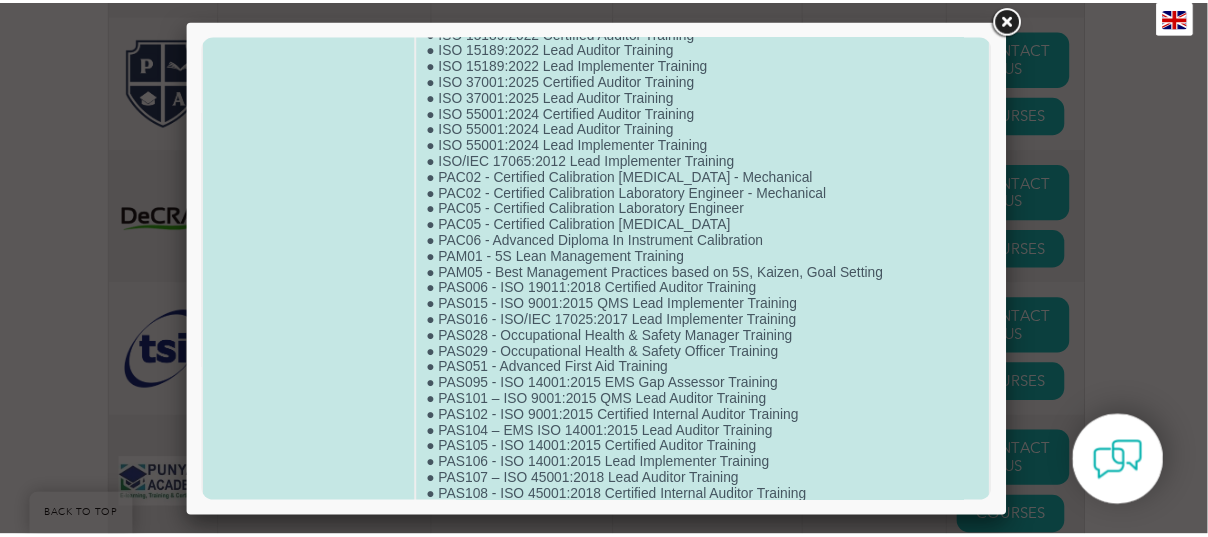scroll, scrollTop: 200, scrollLeft: 0, axis: vertical 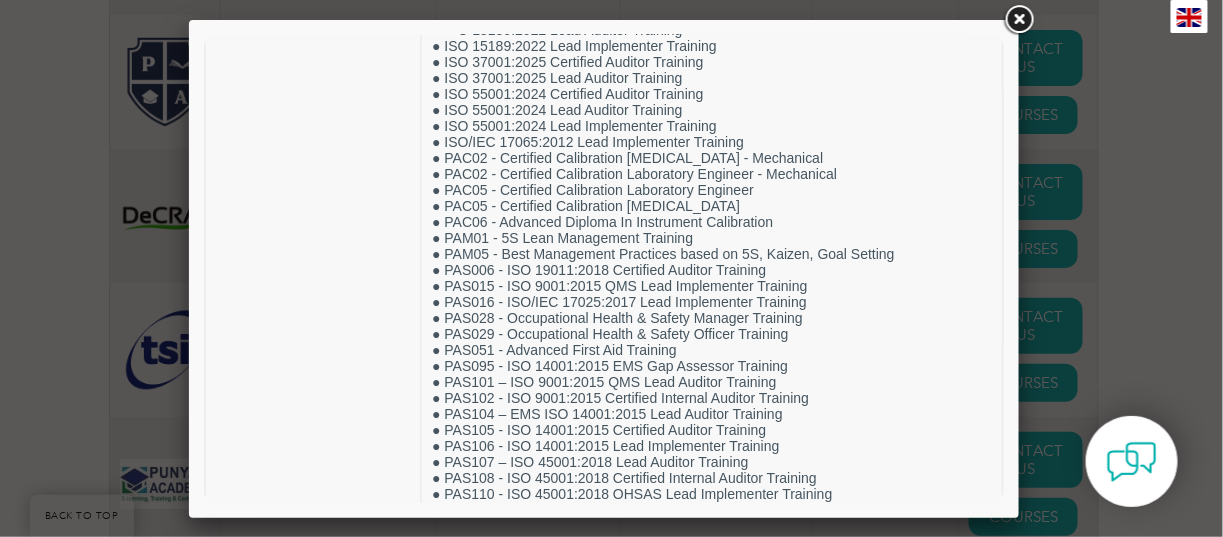 click at bounding box center [1019, 20] 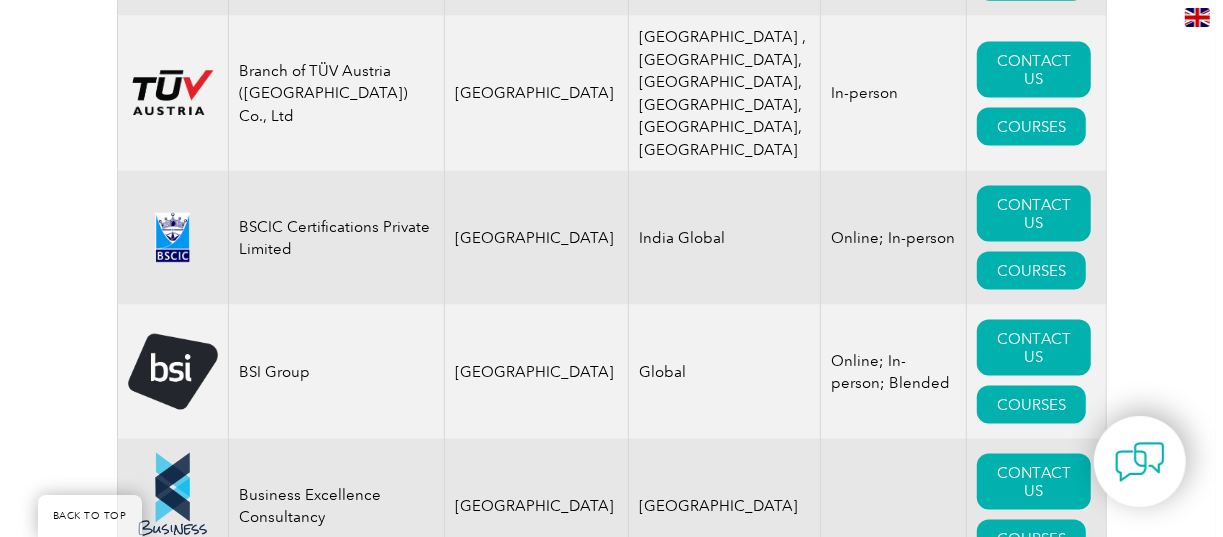scroll, scrollTop: 5800, scrollLeft: 0, axis: vertical 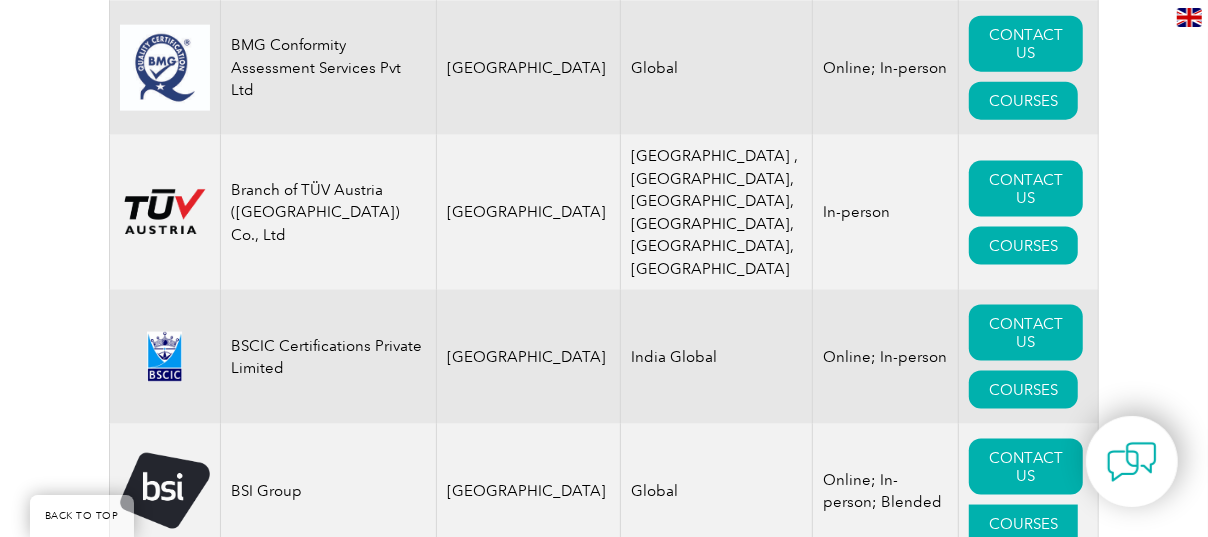 click on "COURSES" at bounding box center [1023, 524] 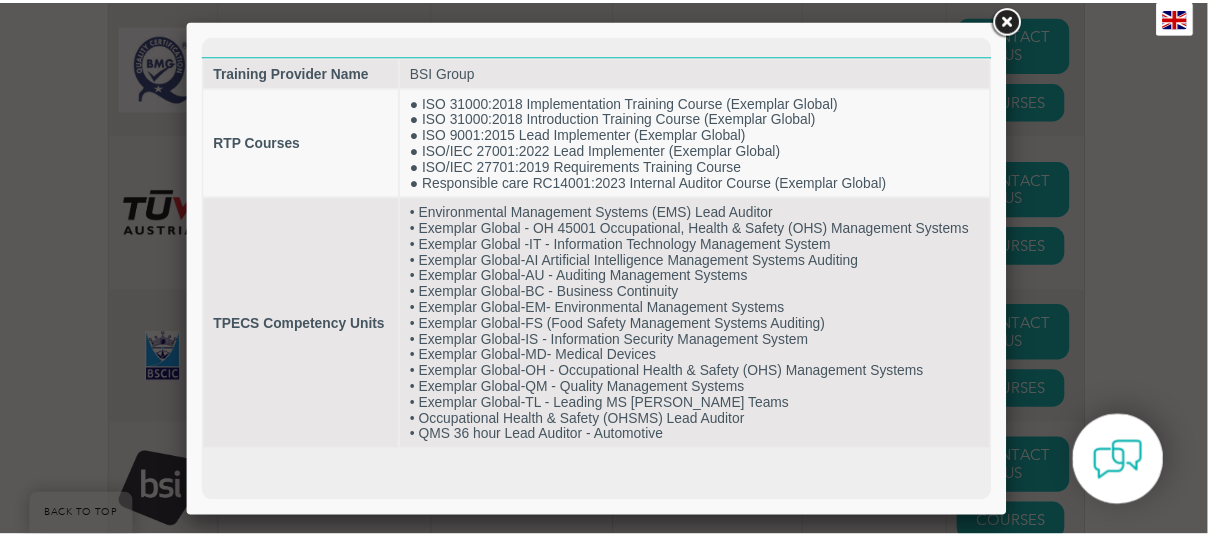 scroll, scrollTop: 0, scrollLeft: 0, axis: both 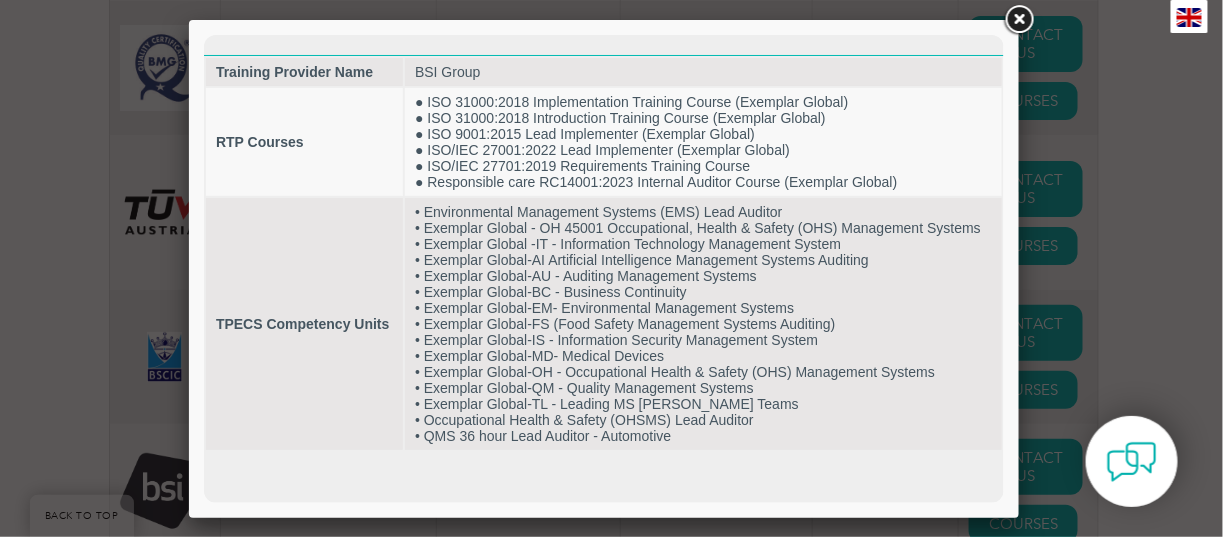 click at bounding box center (1019, 20) 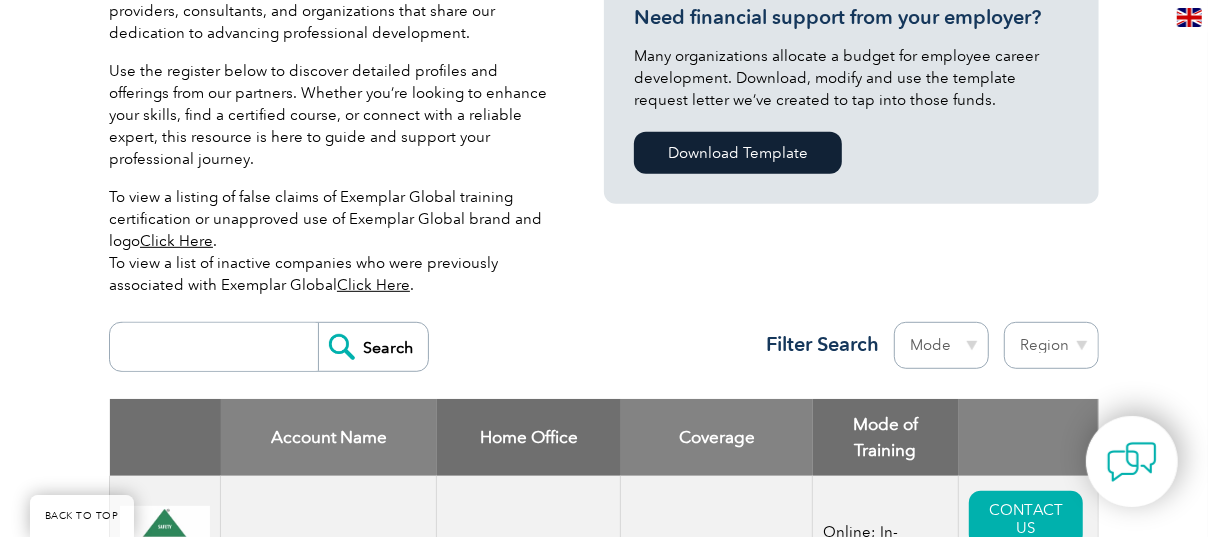 scroll, scrollTop: 499, scrollLeft: 0, axis: vertical 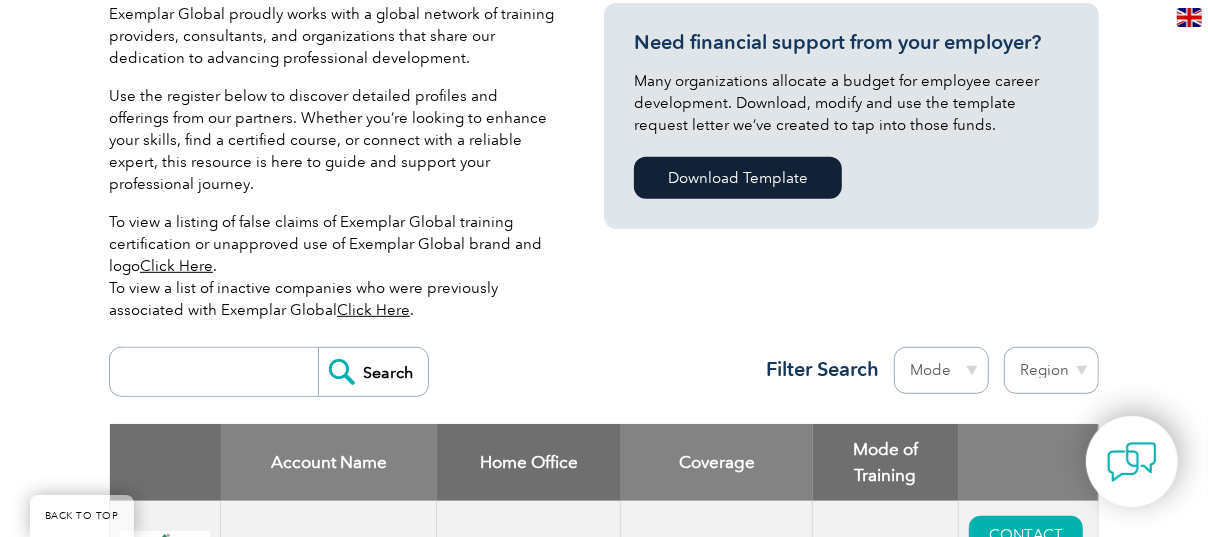 click at bounding box center [219, 372] 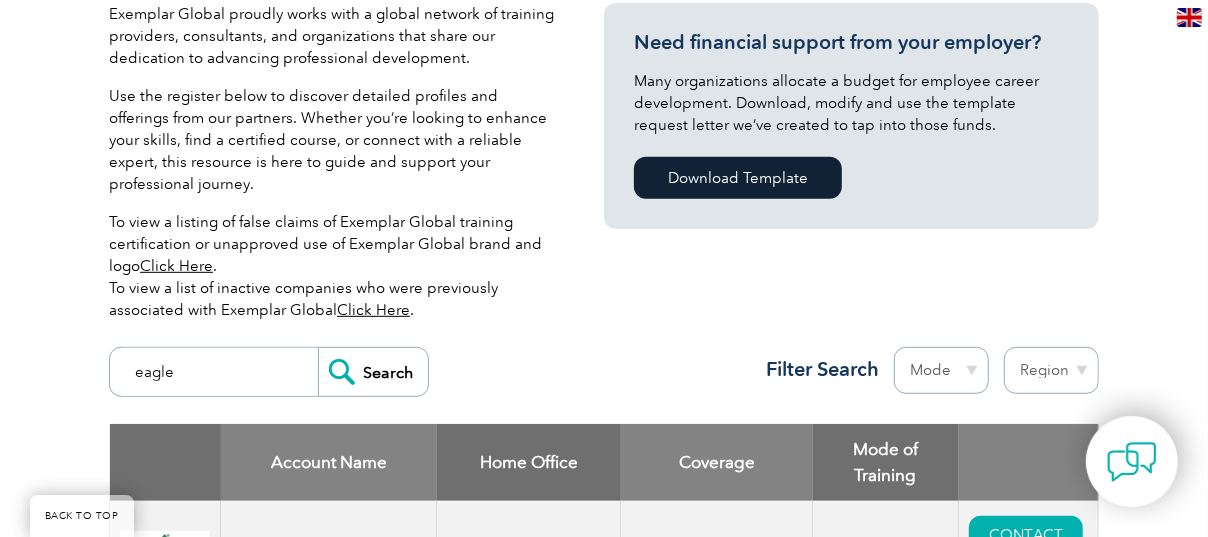 type on "eagle" 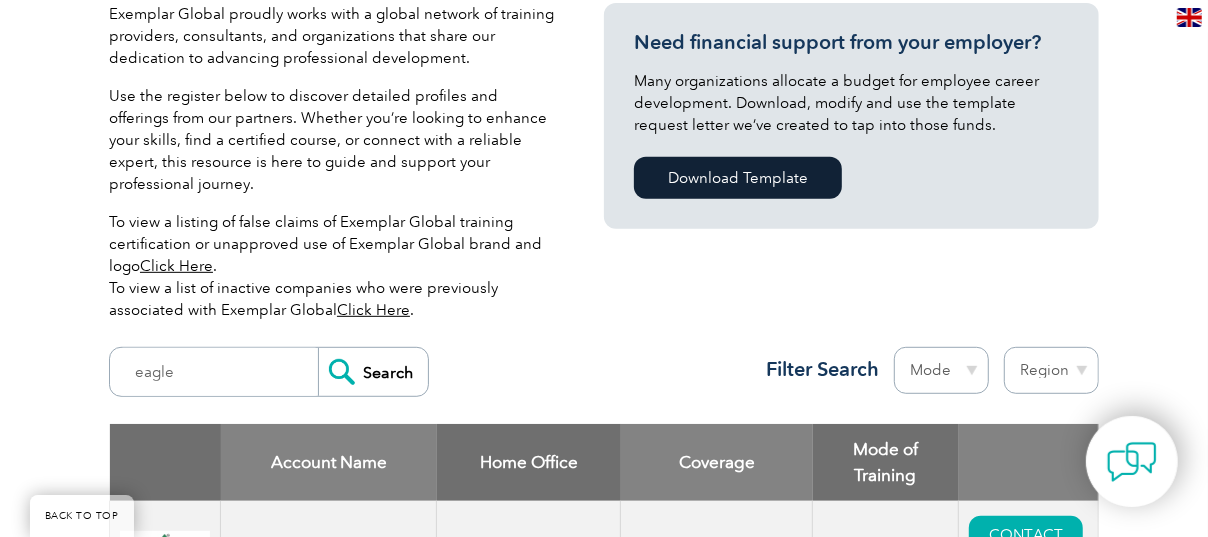 click on "Search" at bounding box center (373, 372) 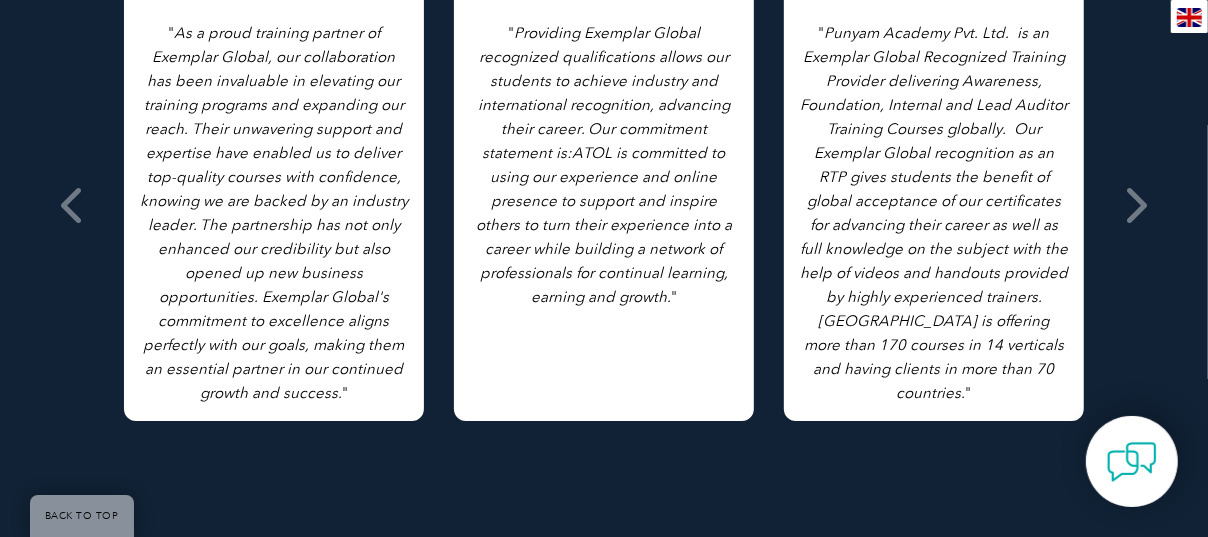 scroll, scrollTop: 1300, scrollLeft: 0, axis: vertical 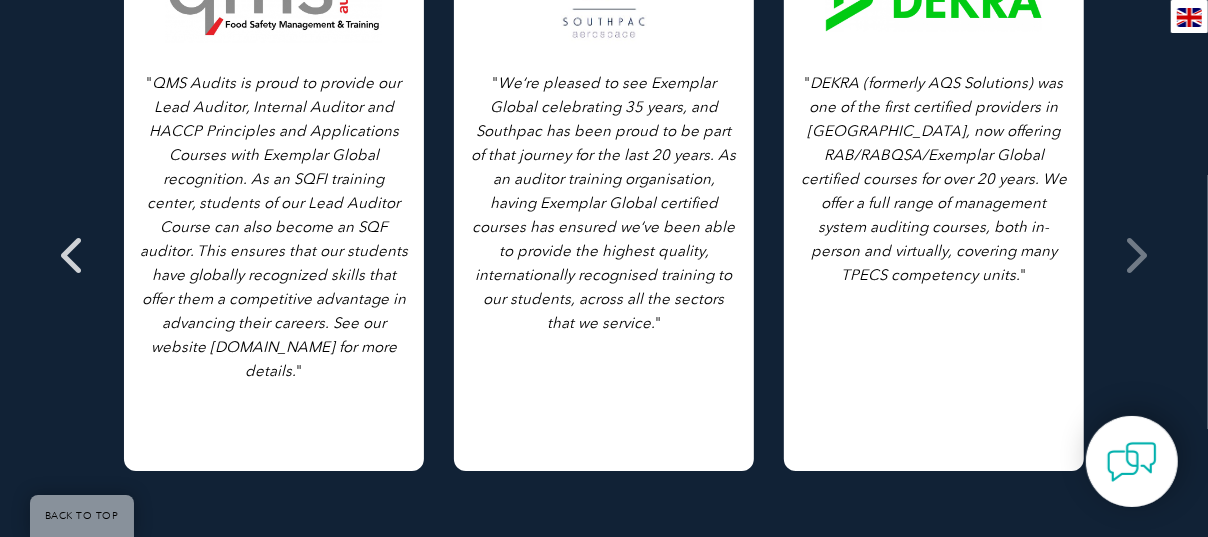 click at bounding box center [73, 255] 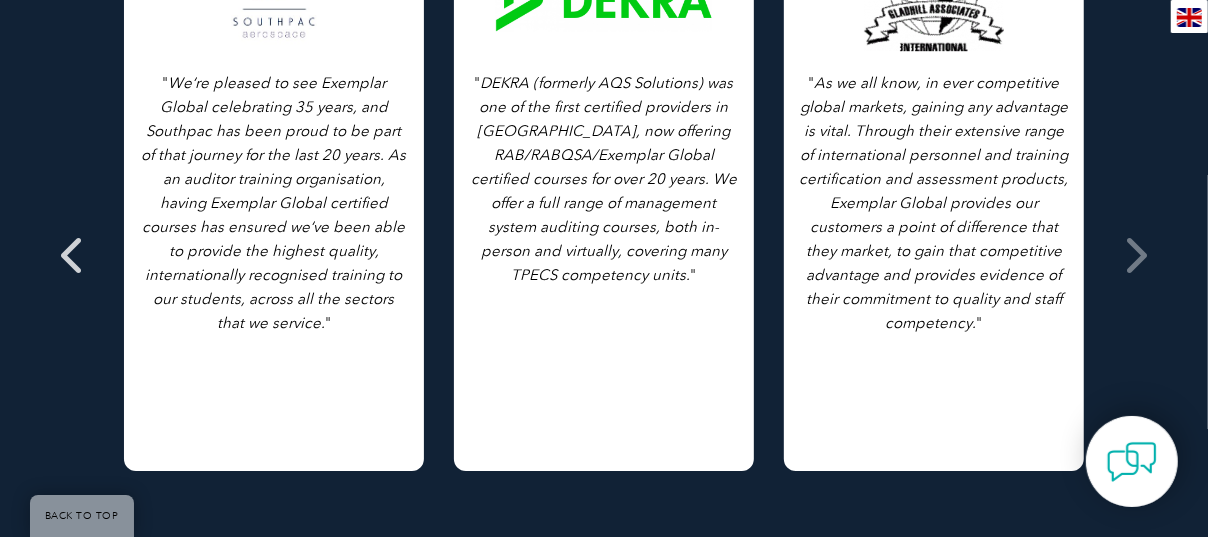 click at bounding box center [73, 255] 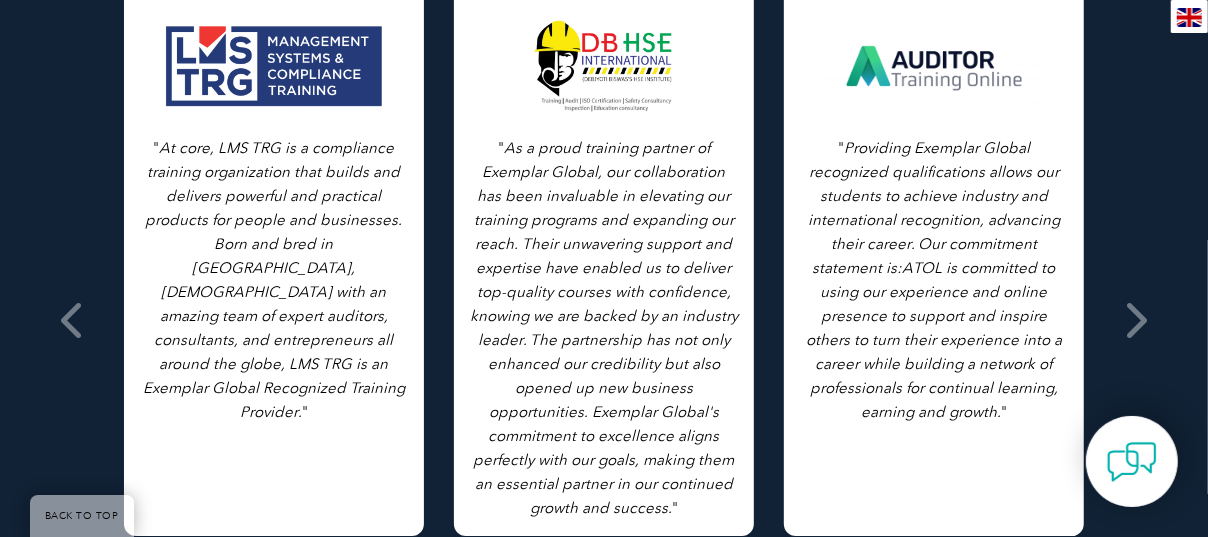 scroll, scrollTop: 1300, scrollLeft: 0, axis: vertical 